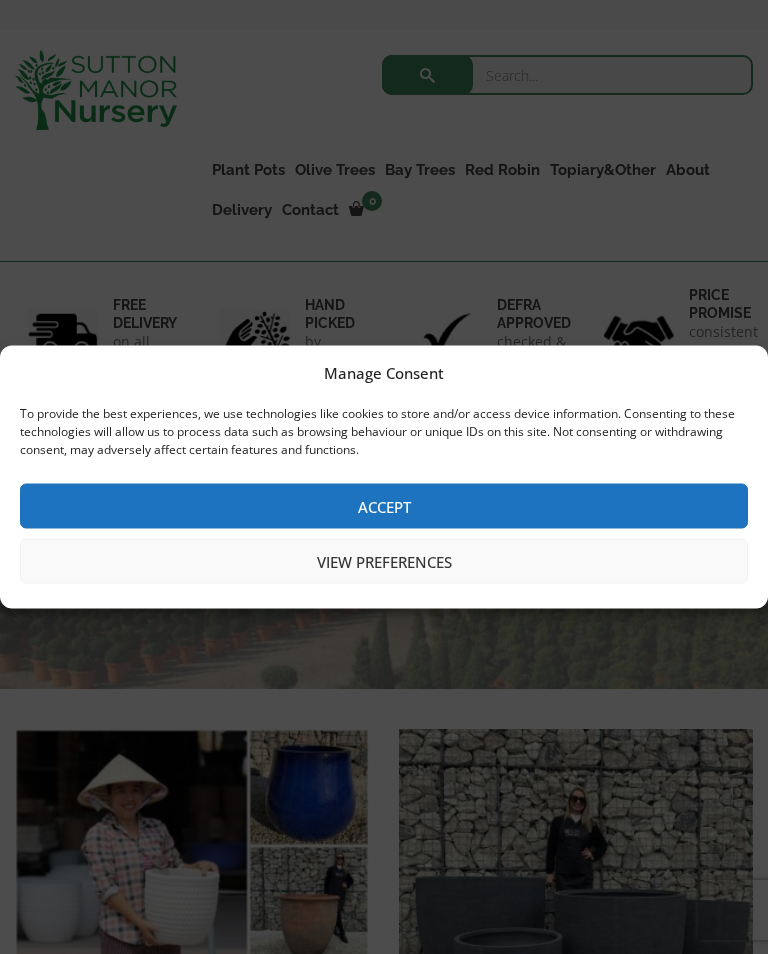 scroll, scrollTop: 70, scrollLeft: 0, axis: vertical 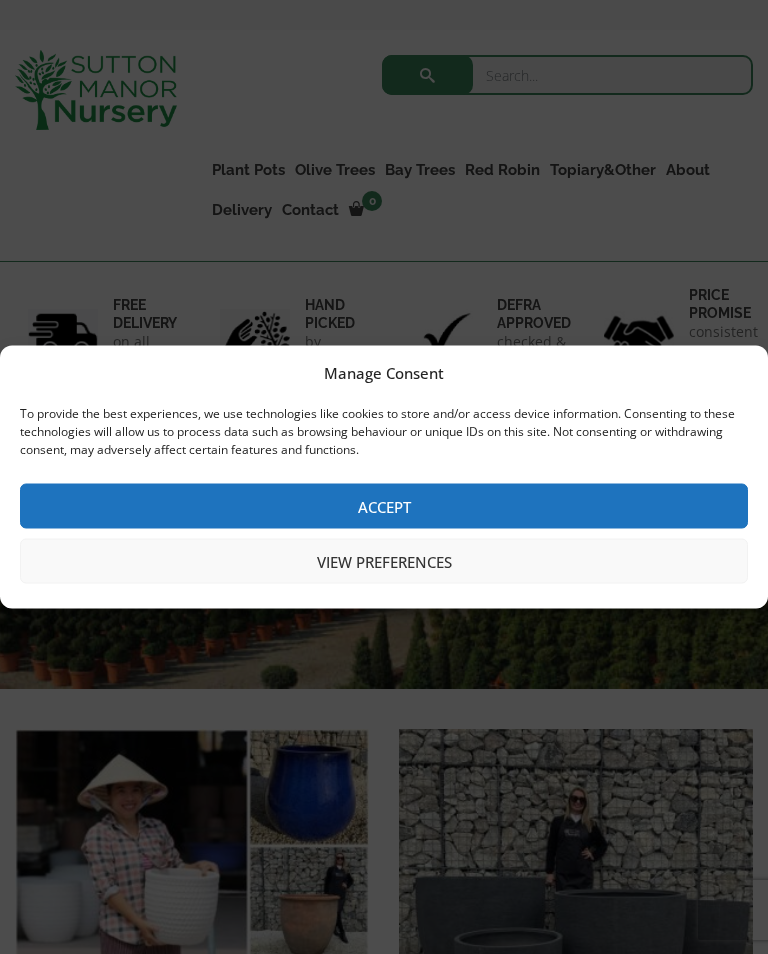 click on "Accept" at bounding box center [384, 506] 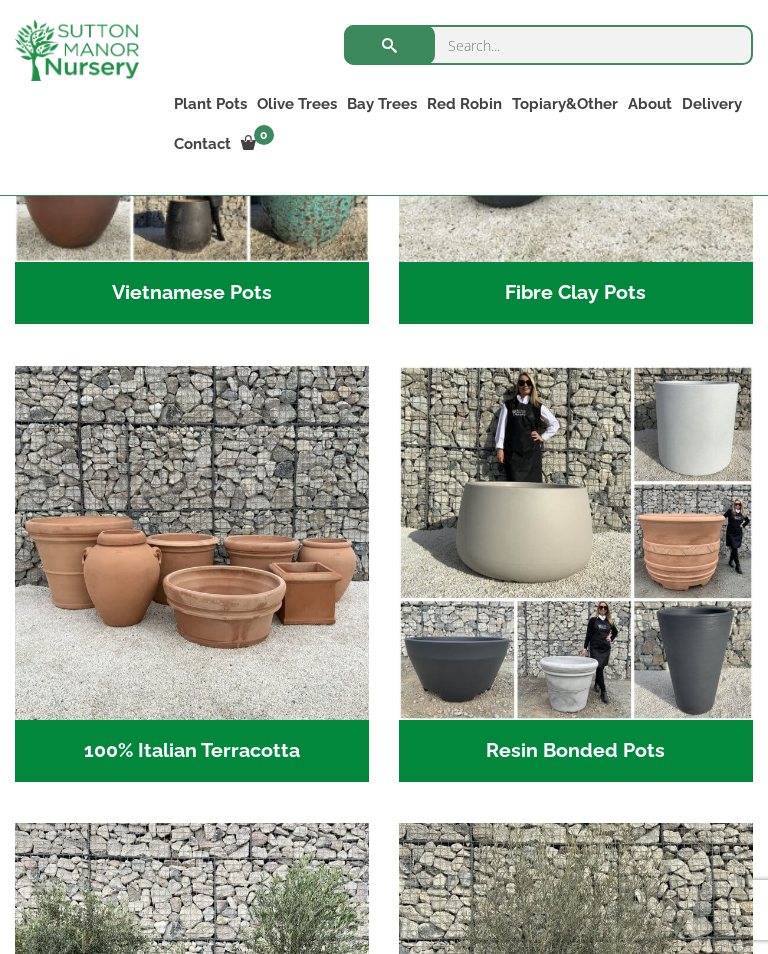scroll, scrollTop: 862, scrollLeft: 0, axis: vertical 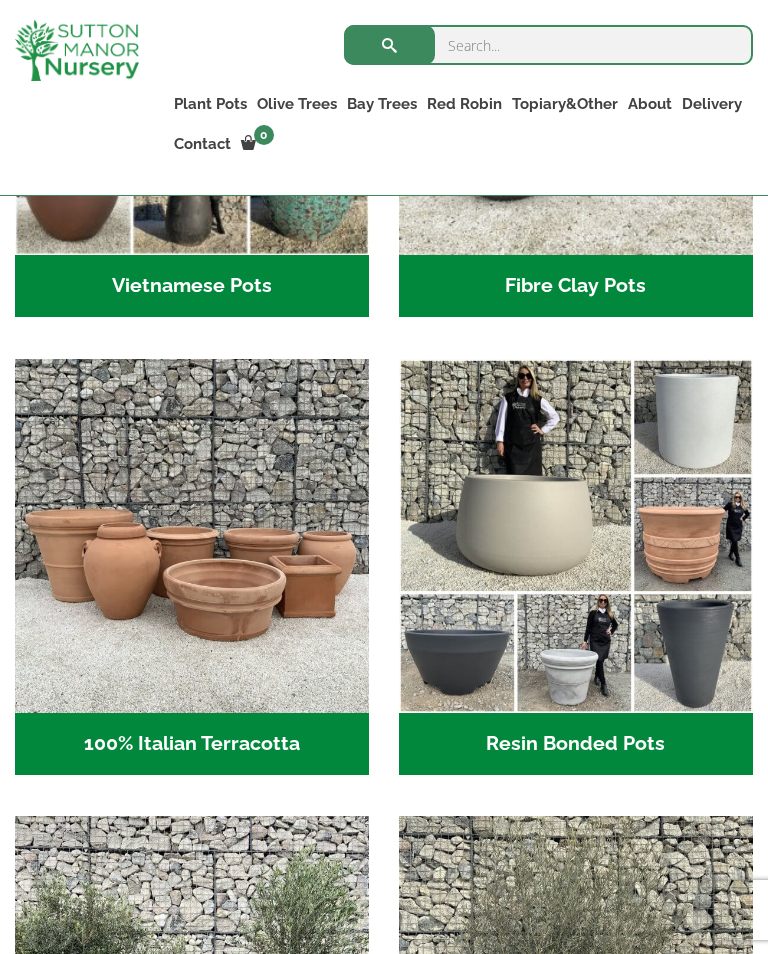 click on "Resin Bonded Pots  (211)" at bounding box center [576, 744] 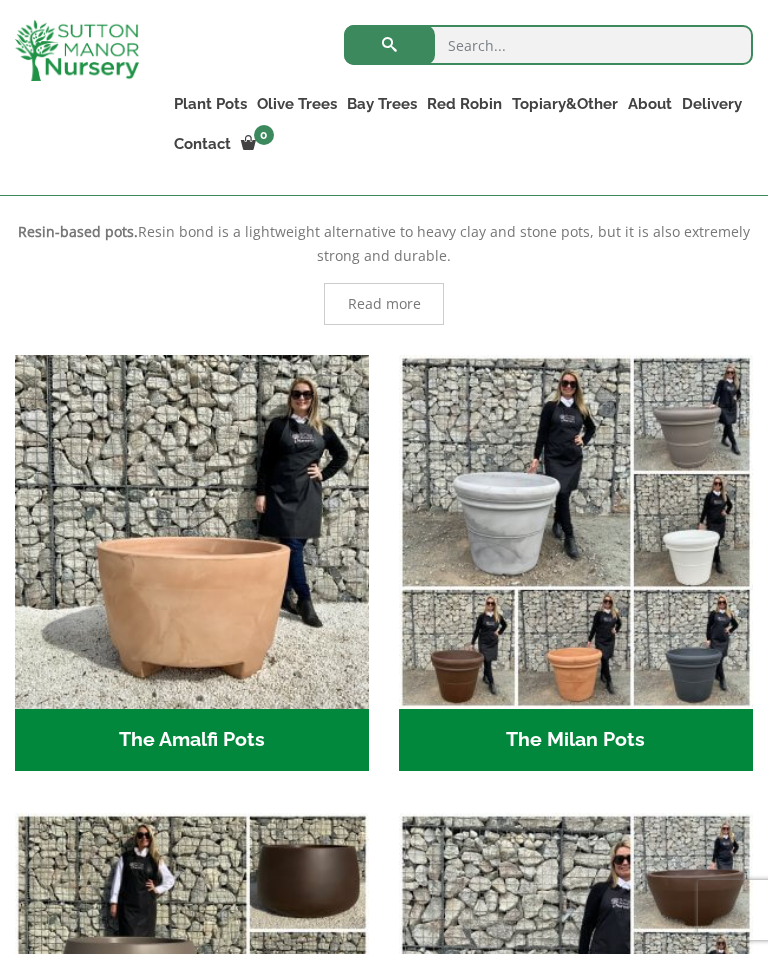 scroll, scrollTop: 602, scrollLeft: 0, axis: vertical 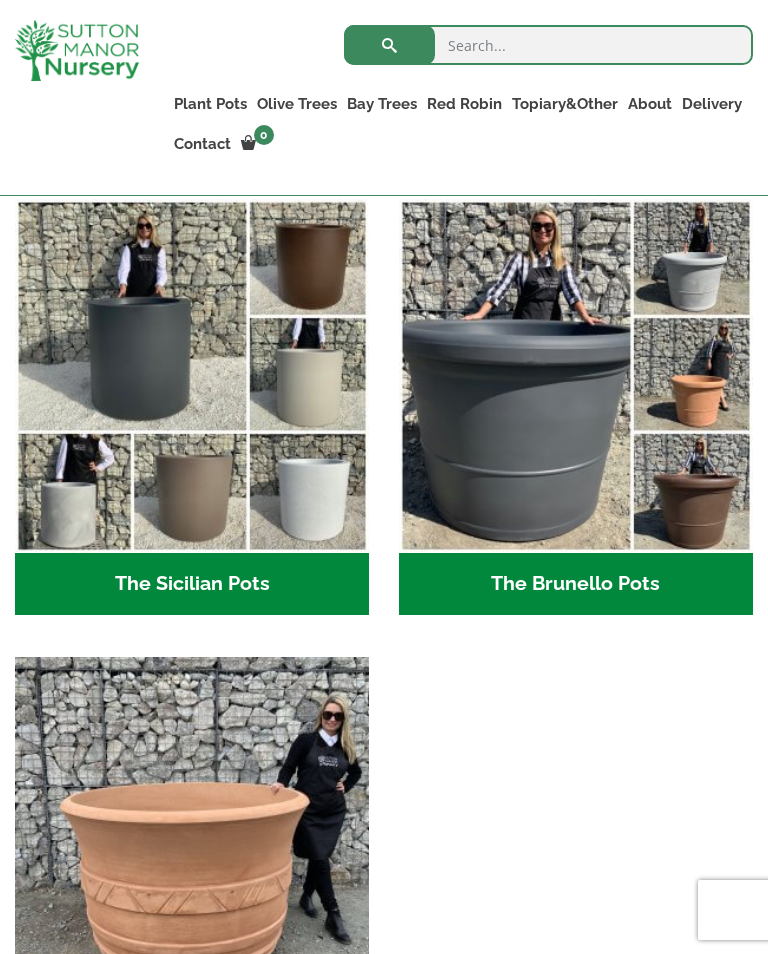 click at bounding box center [576, 376] 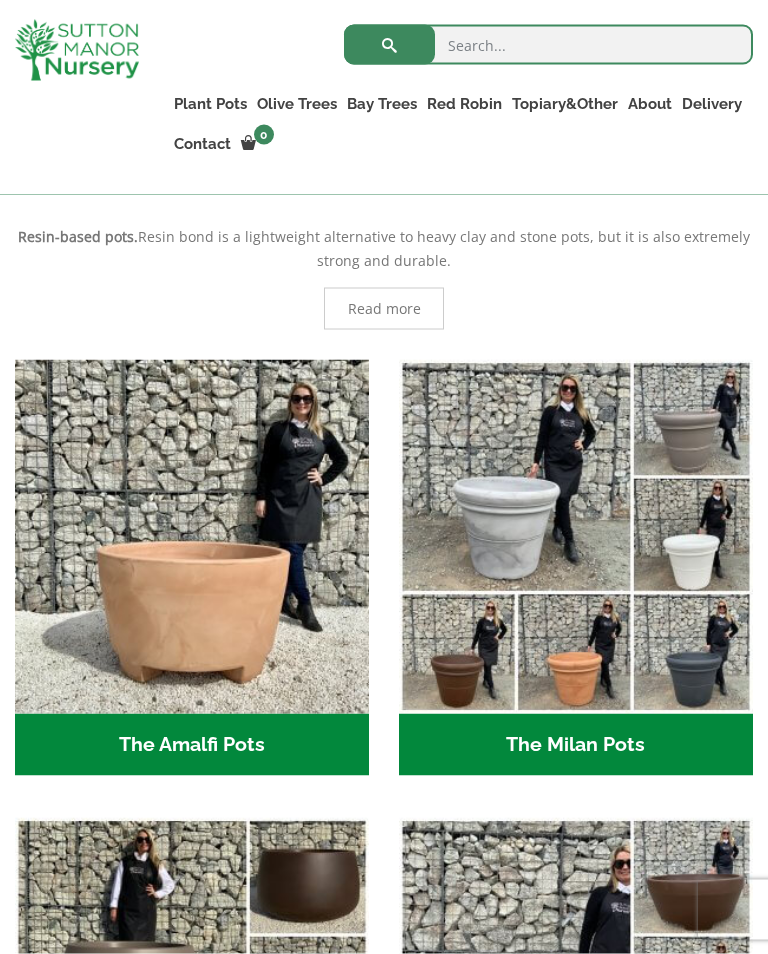 scroll, scrollTop: 455, scrollLeft: 0, axis: vertical 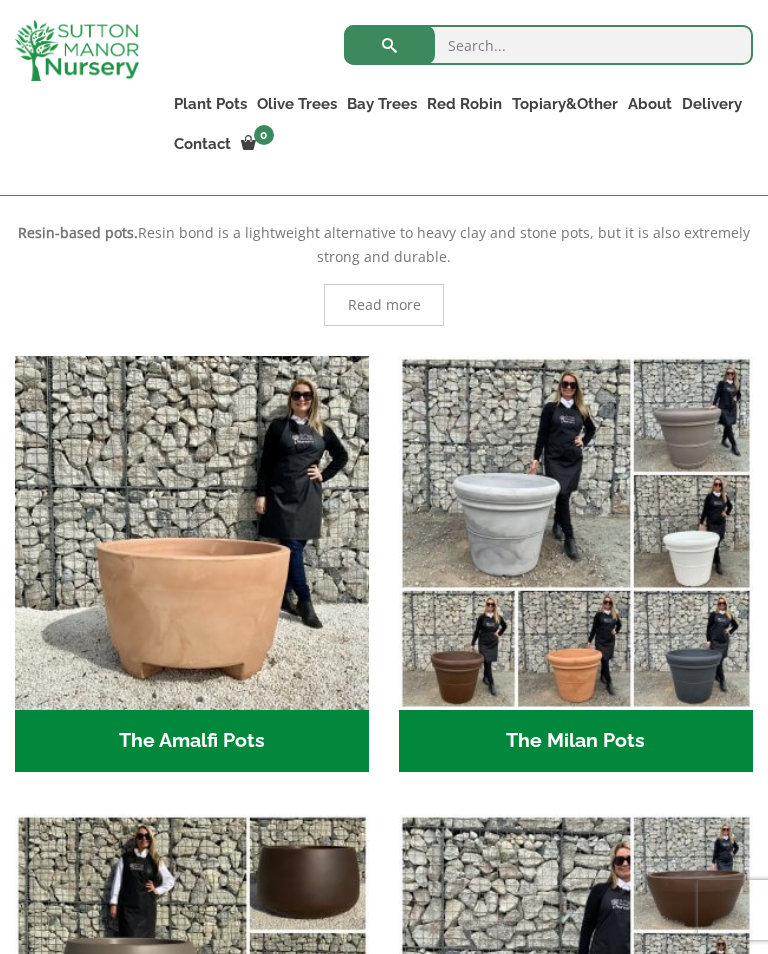 click at bounding box center (576, 533) 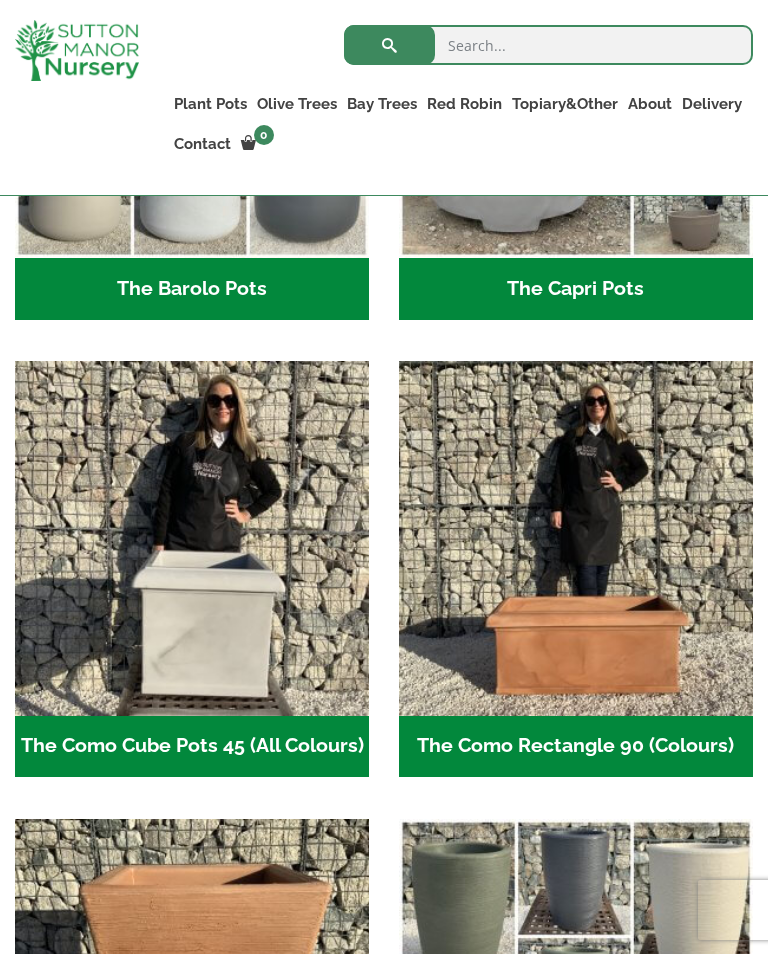 scroll, scrollTop: 1366, scrollLeft: 0, axis: vertical 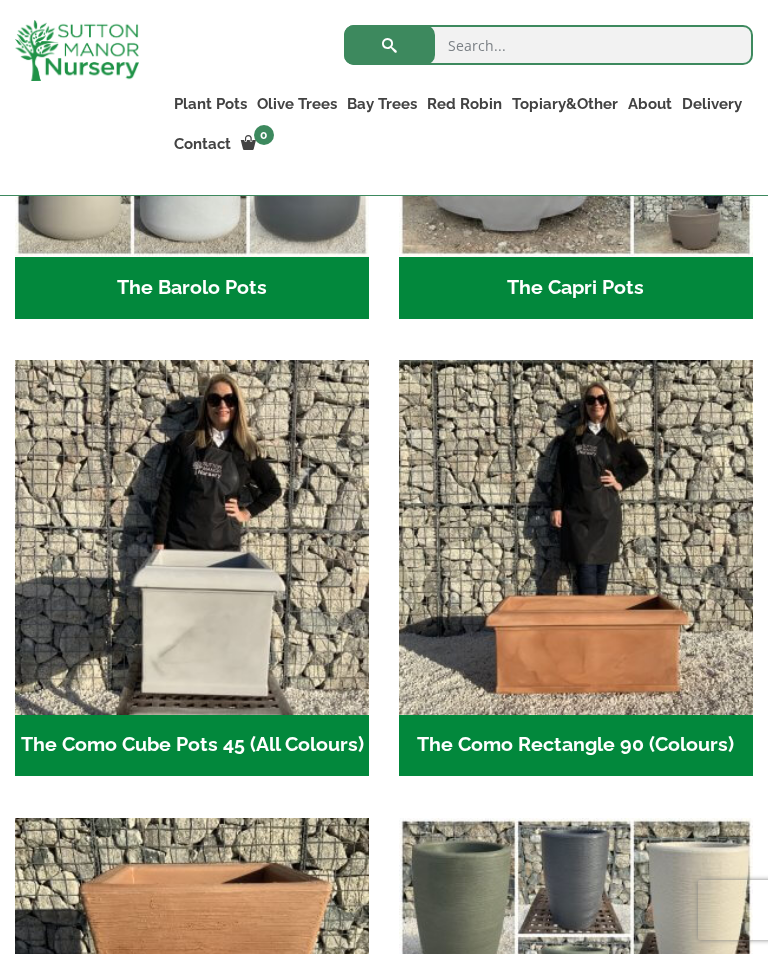 click at bounding box center [576, 537] 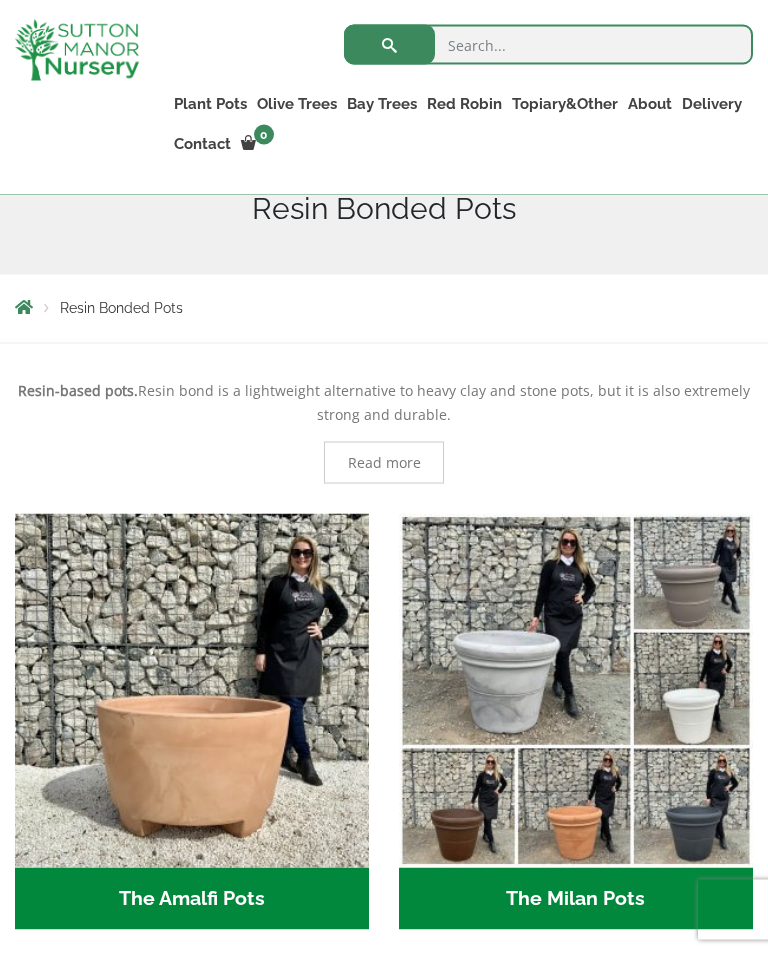 scroll, scrollTop: 0, scrollLeft: 0, axis: both 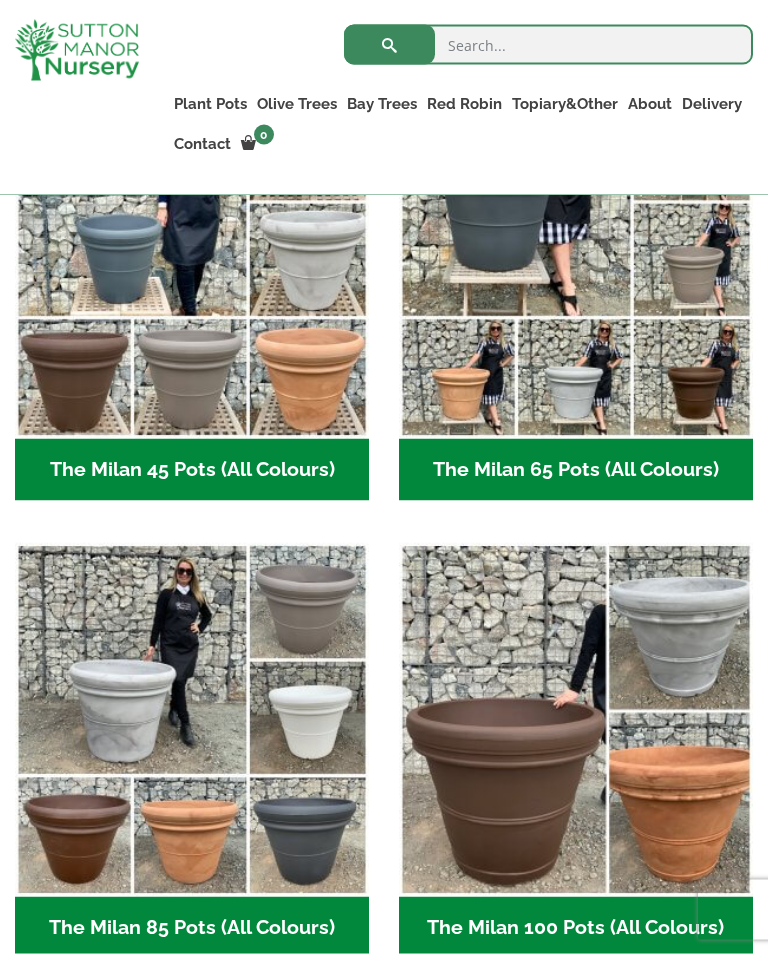 click on "The Milan 65 Pots (All Colours)  (6)" at bounding box center [576, 470] 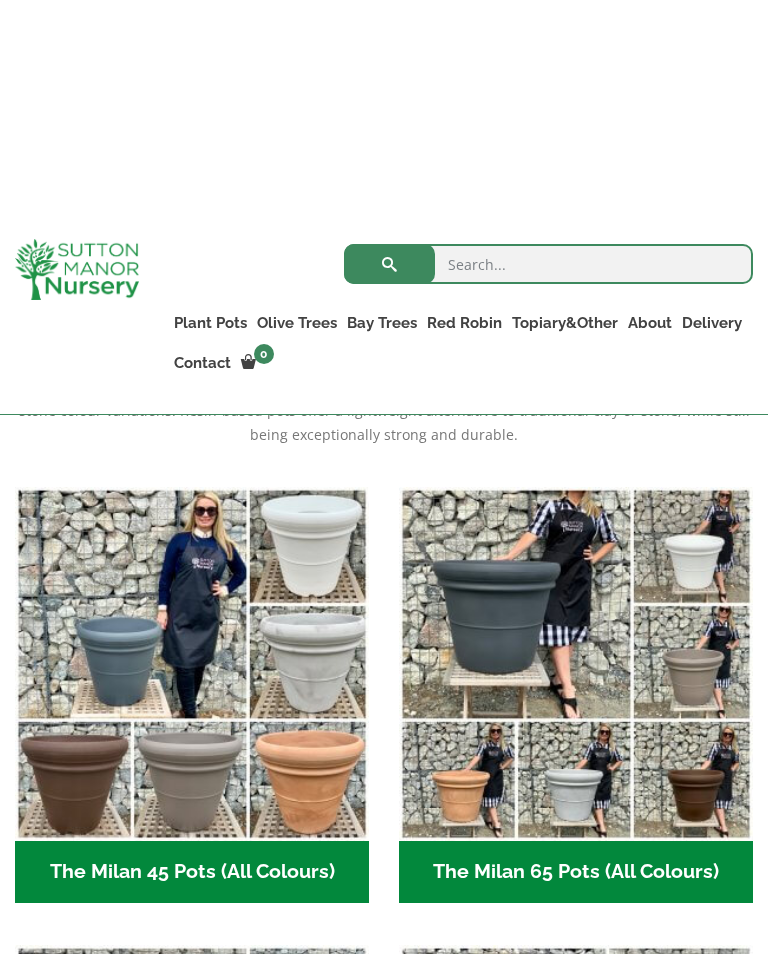 scroll, scrollTop: 0, scrollLeft: 0, axis: both 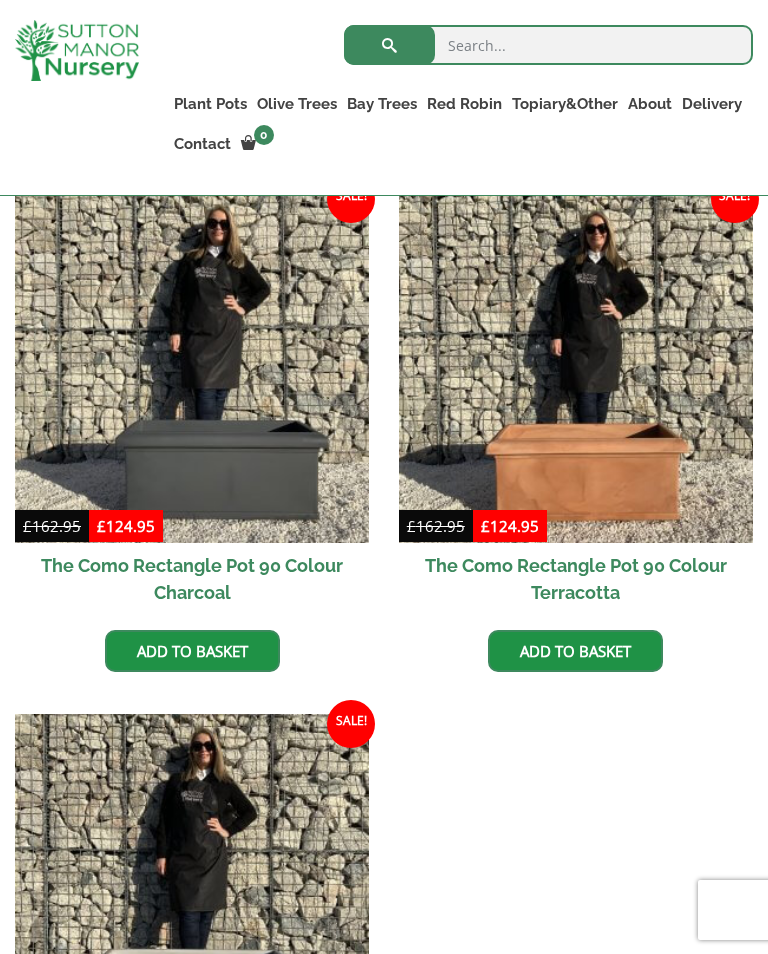 click at bounding box center [576, 366] 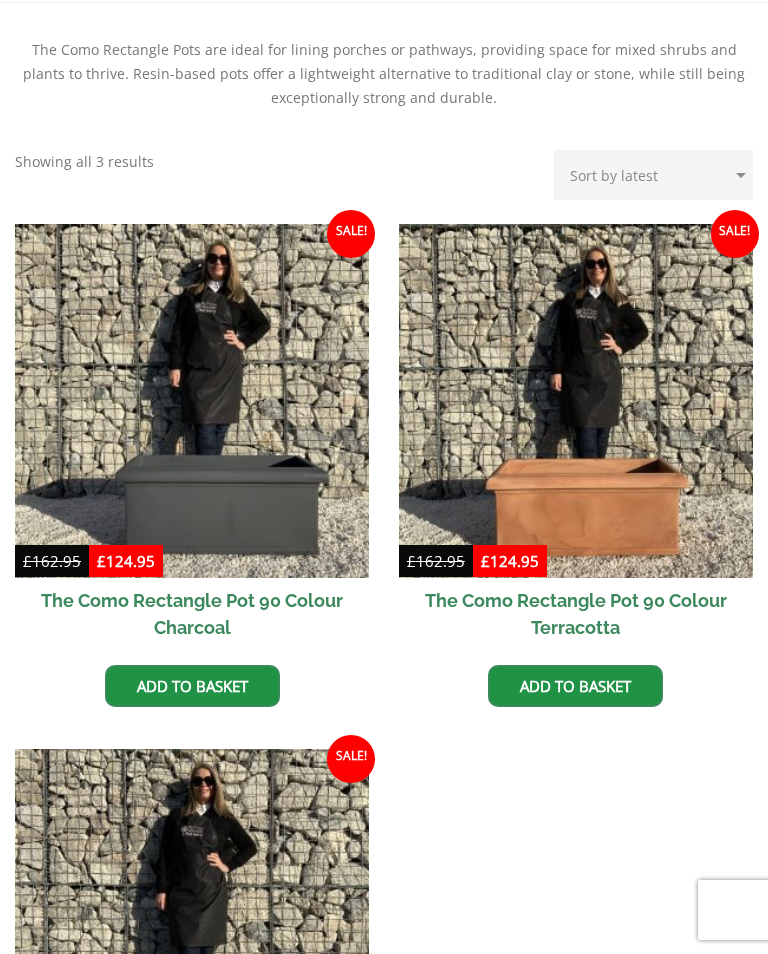 scroll, scrollTop: 704, scrollLeft: 0, axis: vertical 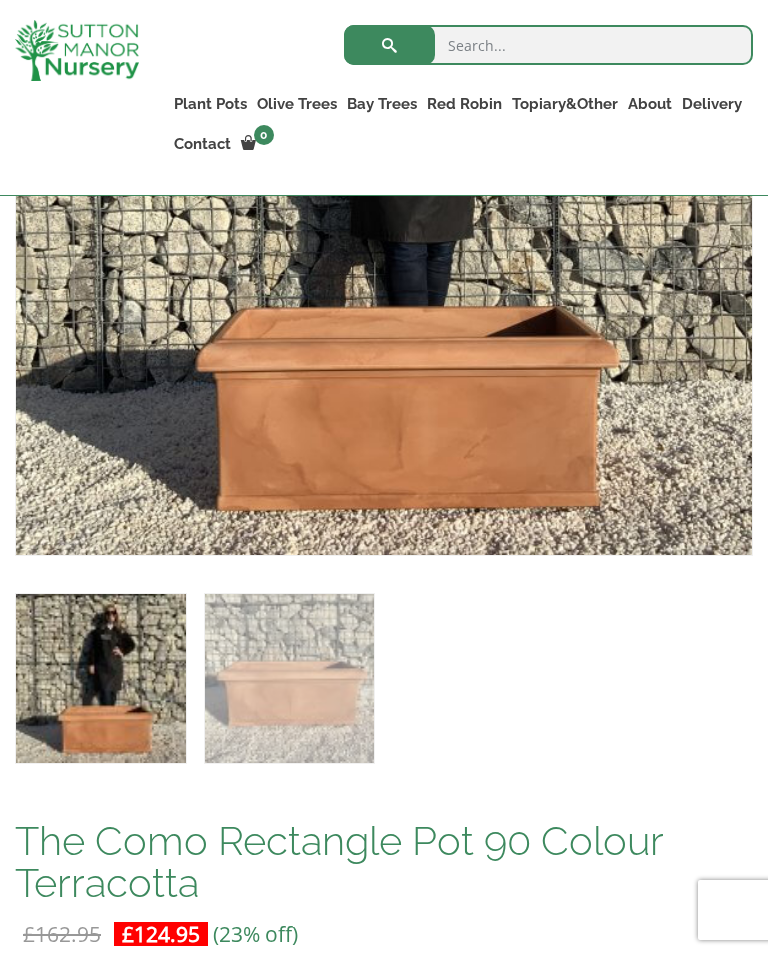 click on "£ 162.95   Original price was: £162.95. £ 124.95 Current price is: £124.95.   (23% off)" at bounding box center [384, 934] 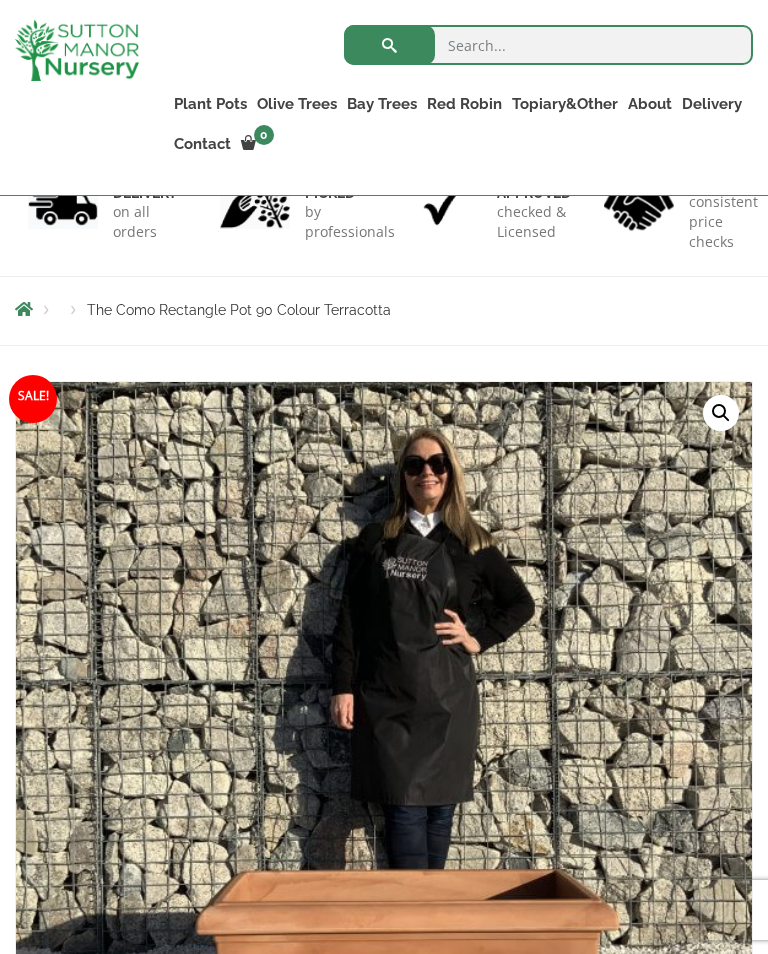 scroll, scrollTop: 0, scrollLeft: 0, axis: both 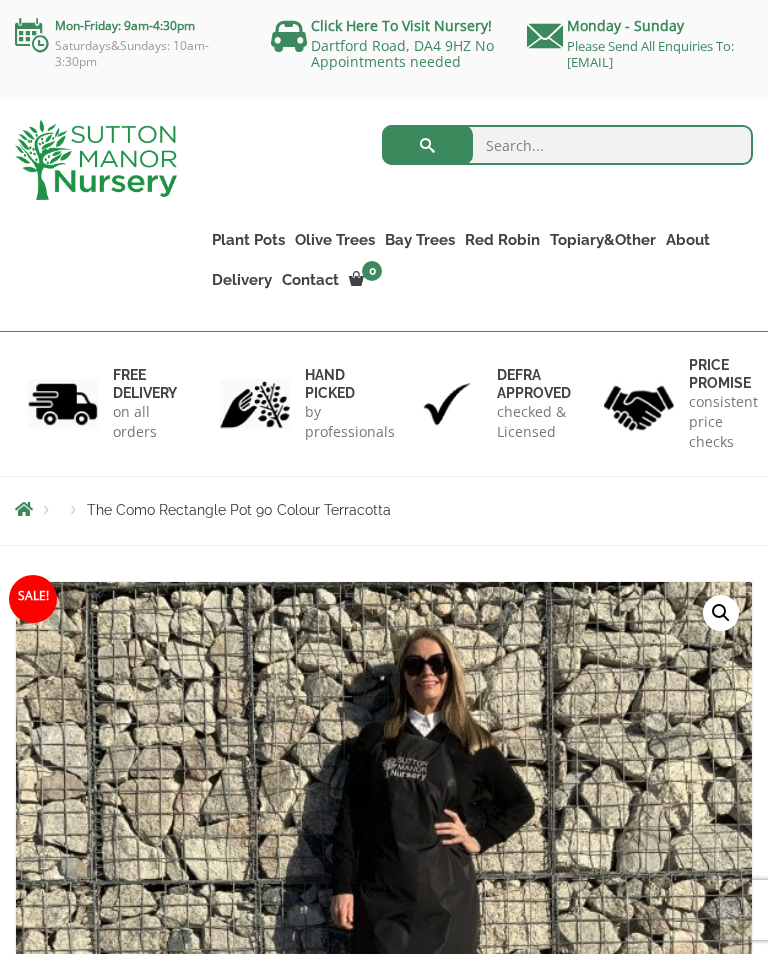 click at bounding box center (516, 1082) 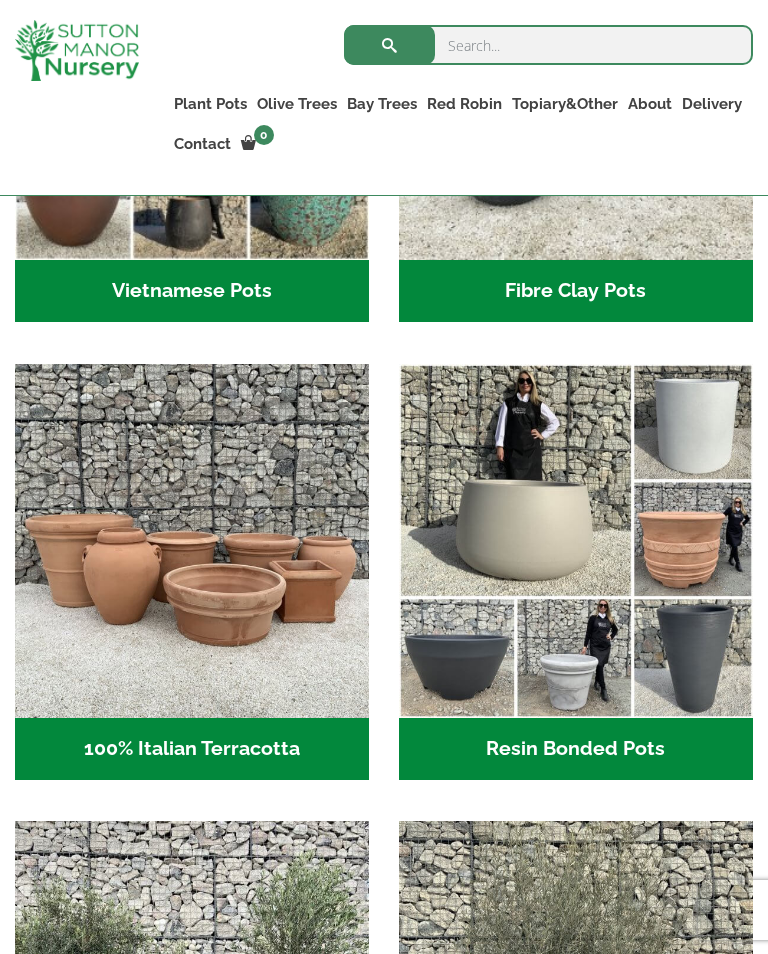 scroll, scrollTop: 893, scrollLeft: 0, axis: vertical 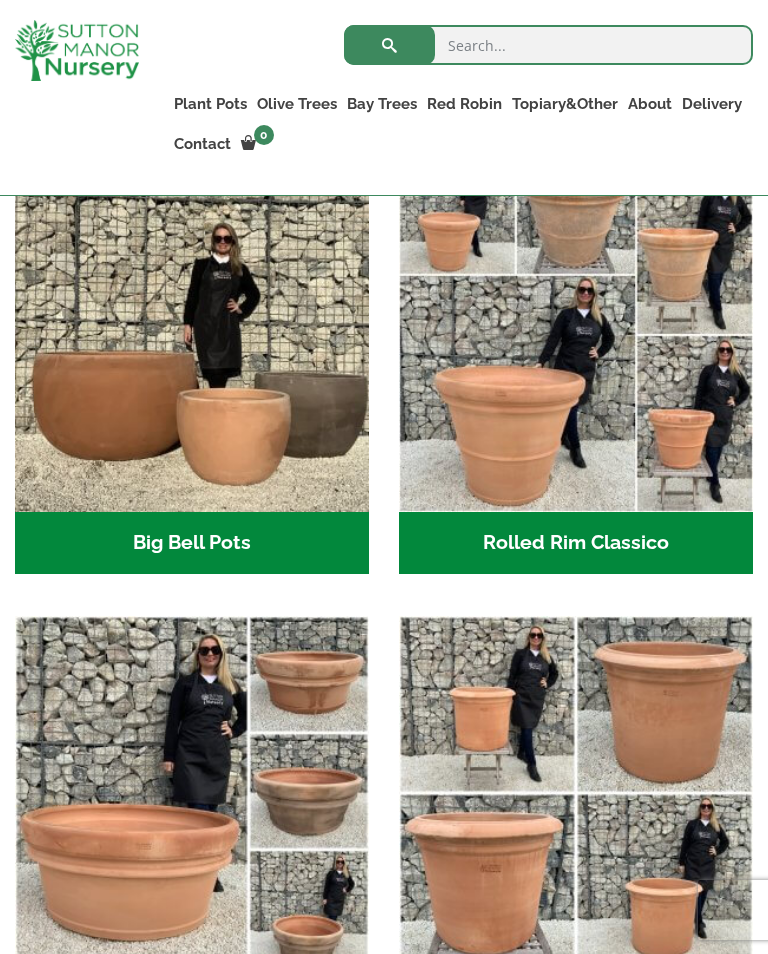 click at bounding box center [576, 335] 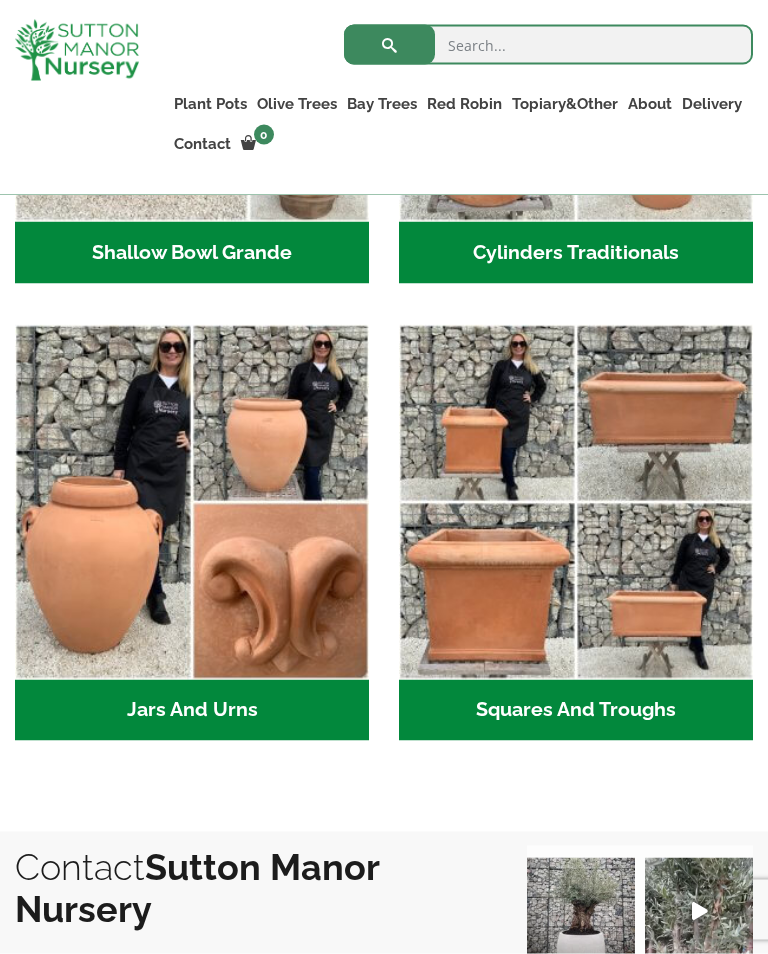 scroll, scrollTop: 1489, scrollLeft: 0, axis: vertical 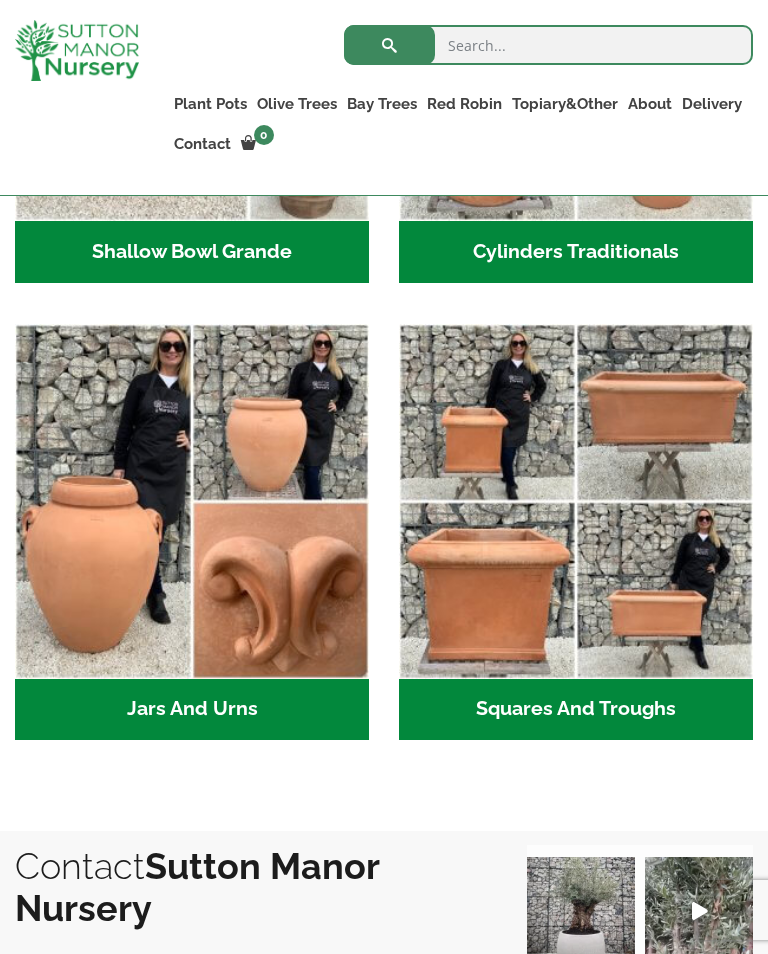 click at bounding box center [576, 501] 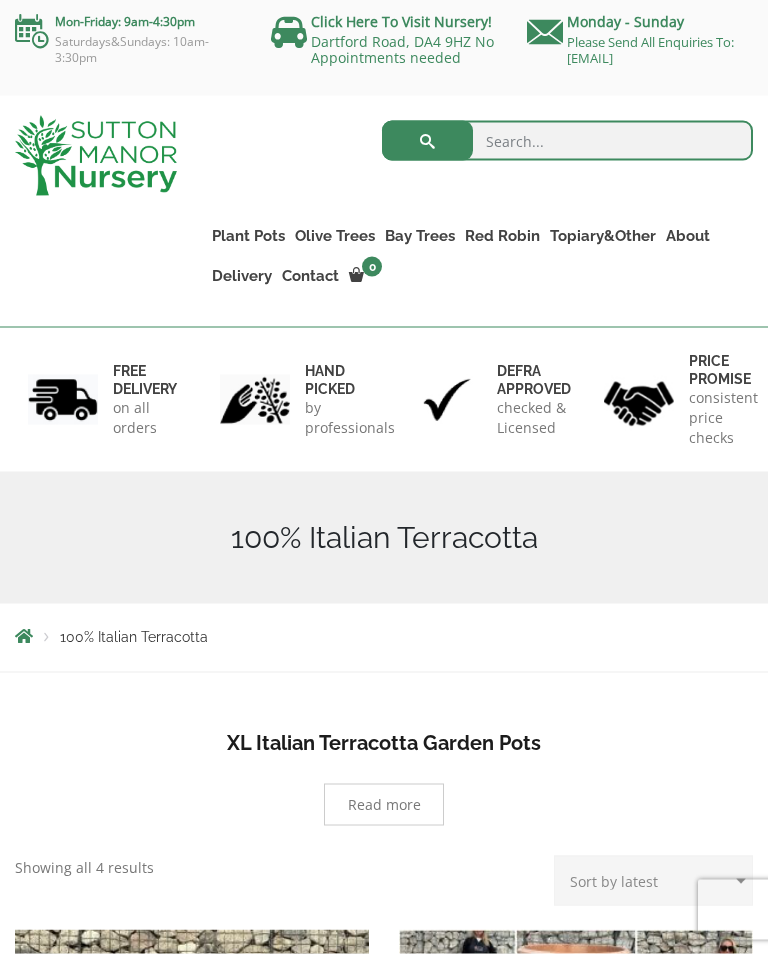 scroll, scrollTop: 0, scrollLeft: 0, axis: both 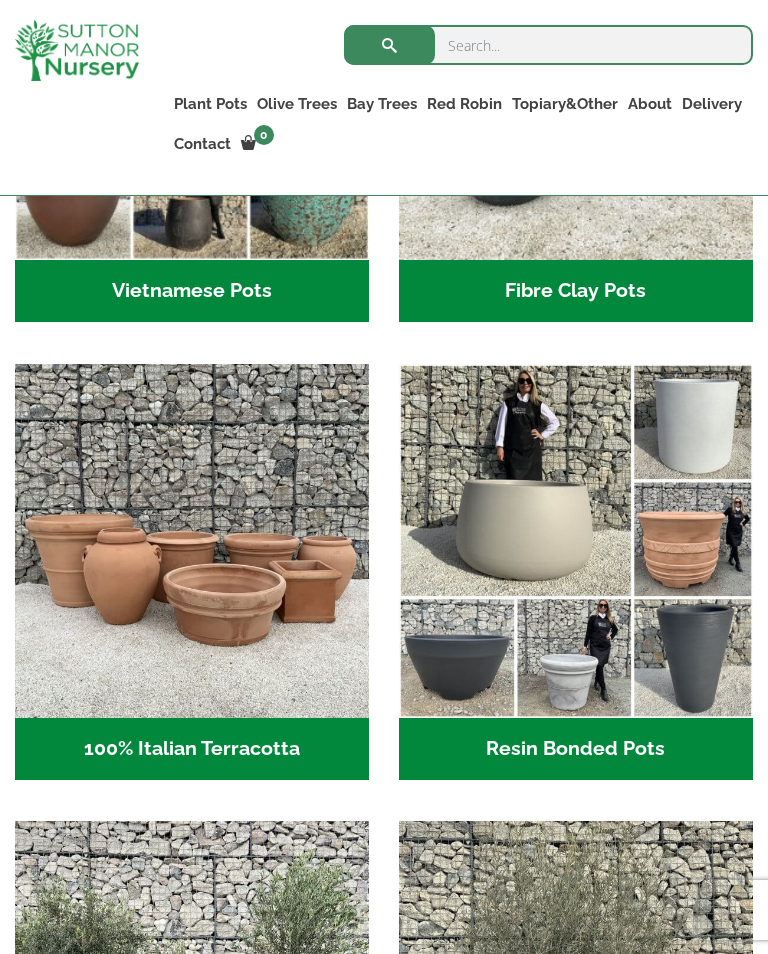 click at bounding box center (576, 83) 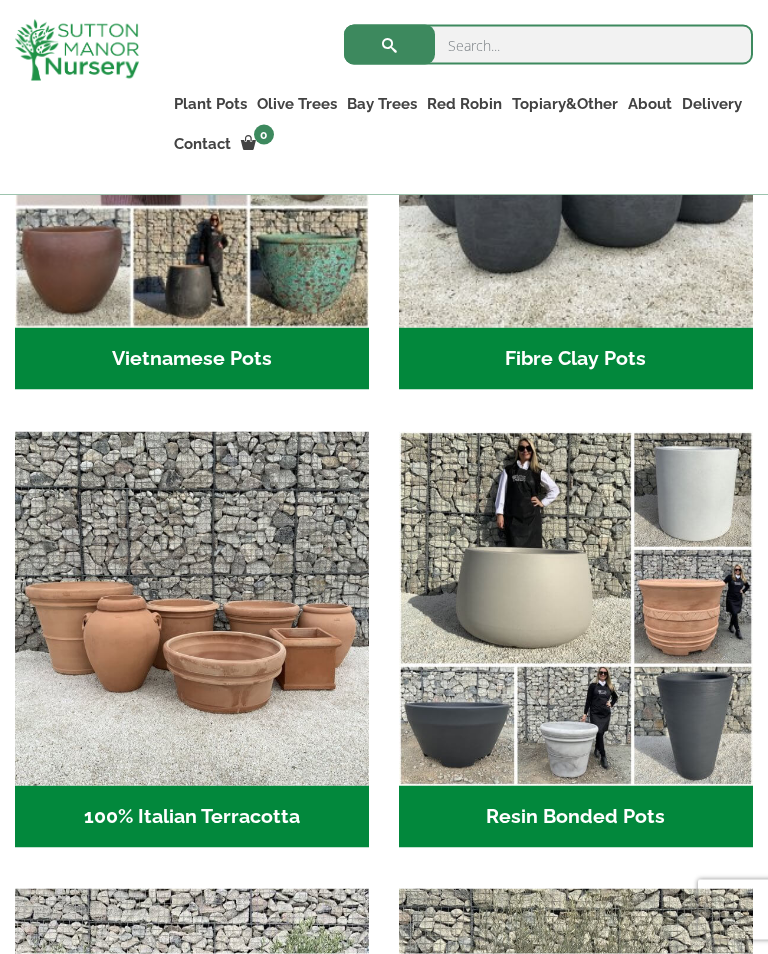 scroll, scrollTop: 790, scrollLeft: 0, axis: vertical 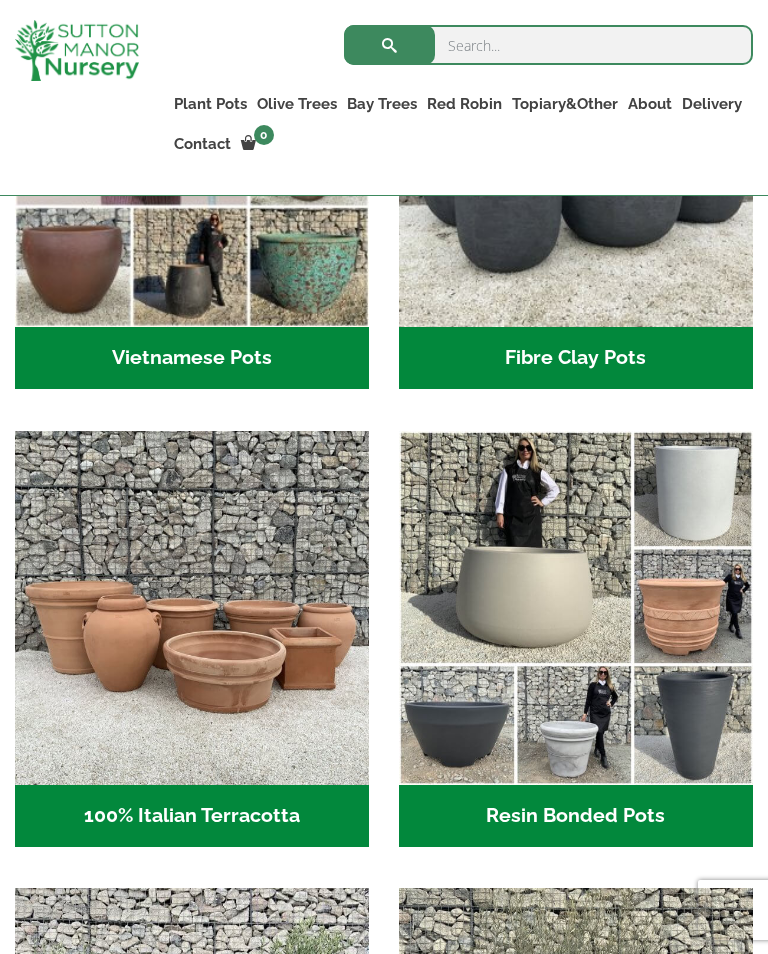 click at bounding box center [576, 608] 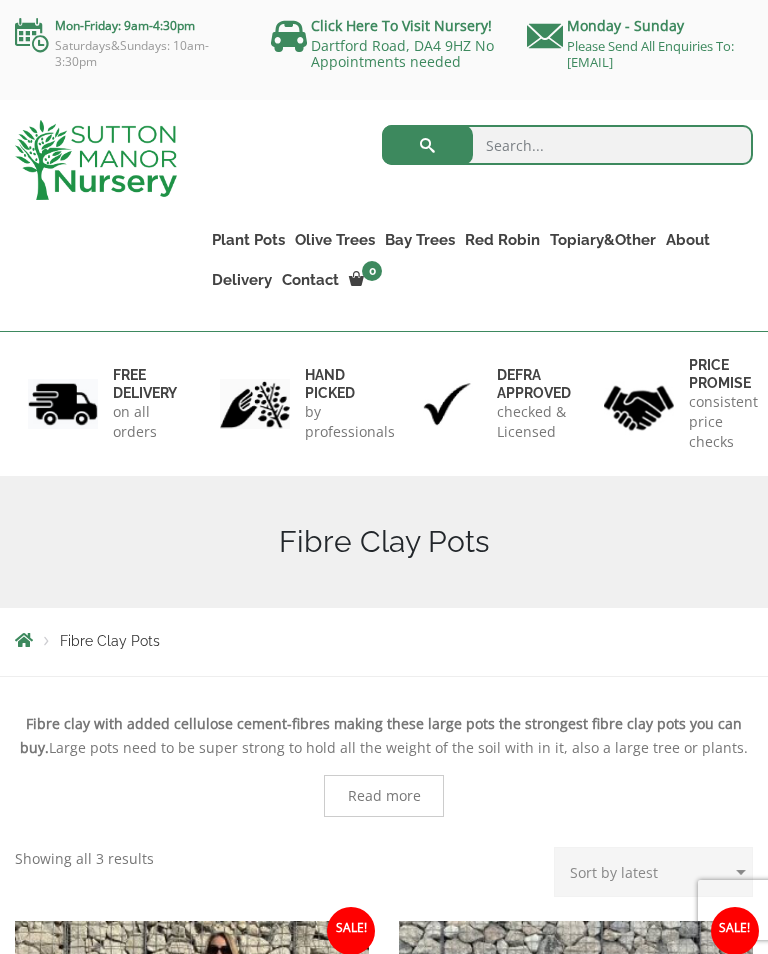 scroll, scrollTop: 0, scrollLeft: 0, axis: both 